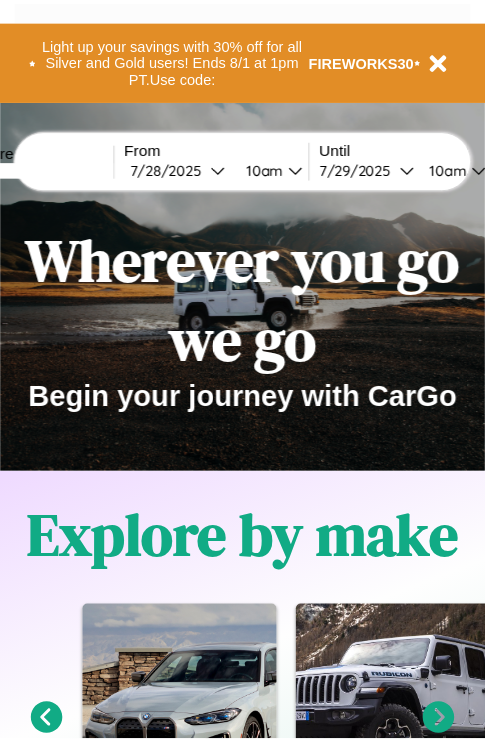 scroll, scrollTop: 0, scrollLeft: 0, axis: both 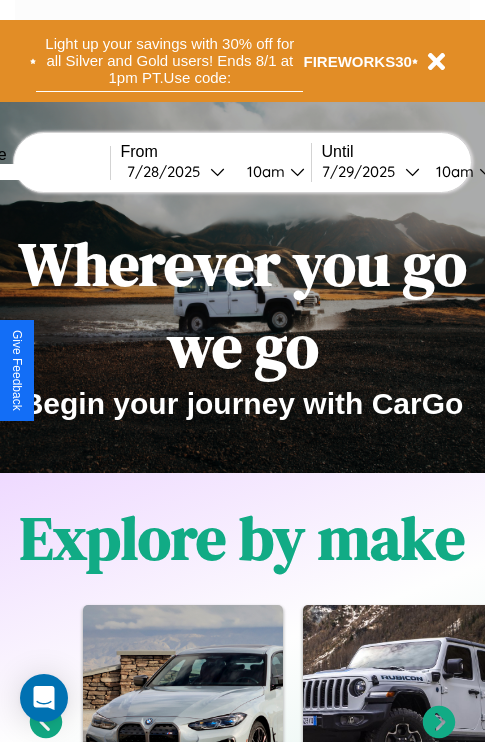 click on "Light up your savings with 30% off for all Silver and Gold users! Ends 8/1 at 1pm PT.  Use code:" at bounding box center (169, 61) 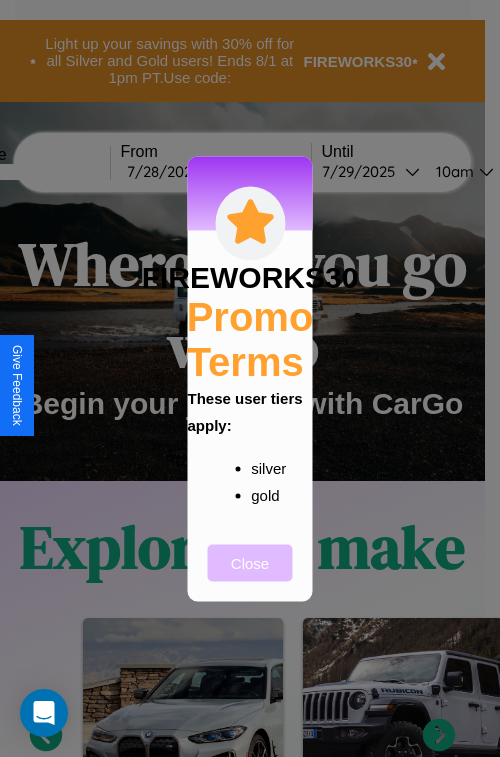 click on "Close" at bounding box center [250, 562] 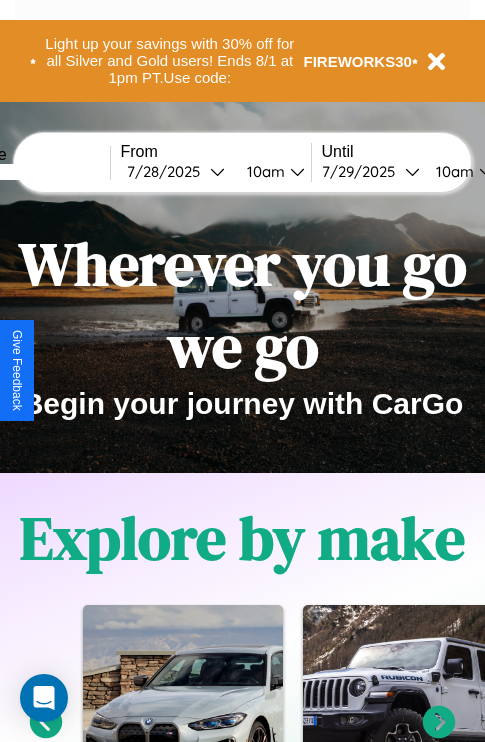 click at bounding box center (35, 172) 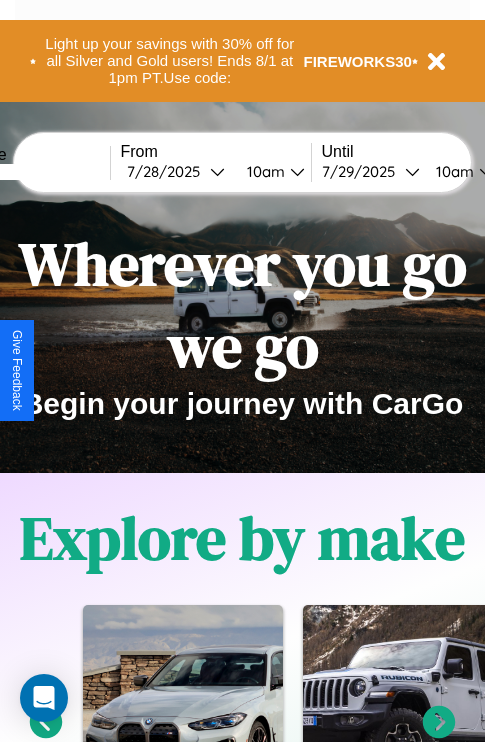 type on "******" 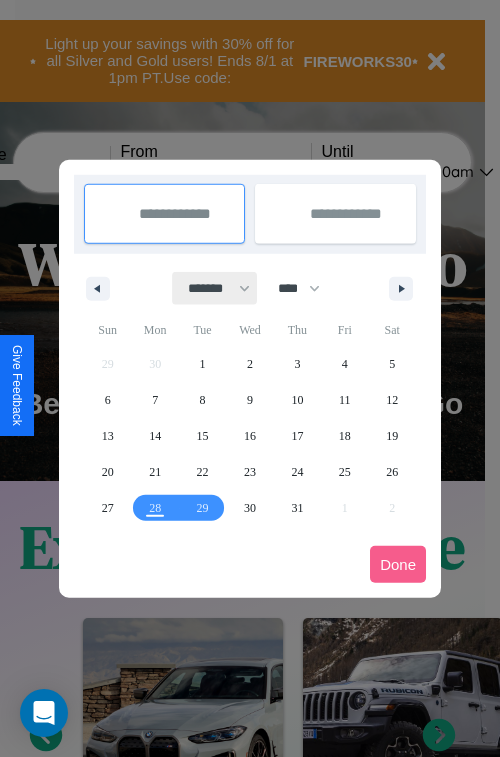 click on "******* ******** ***** ***** *** **** **** ****** ********* ******* ******** ********" at bounding box center (215, 288) 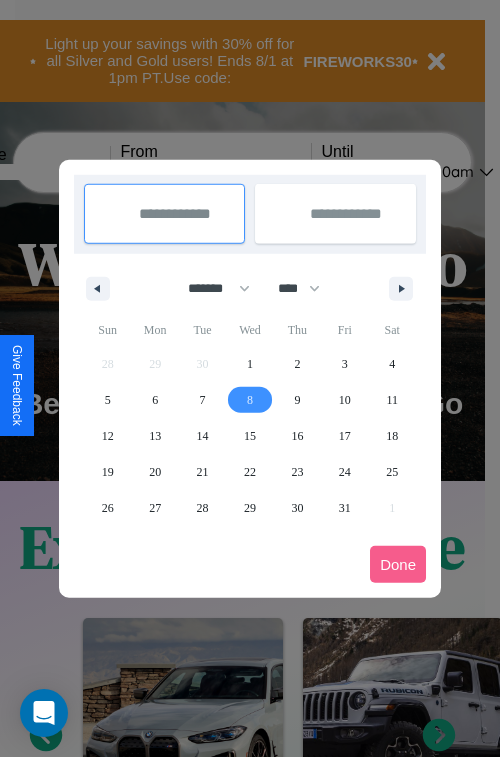 click on "8" at bounding box center (250, 400) 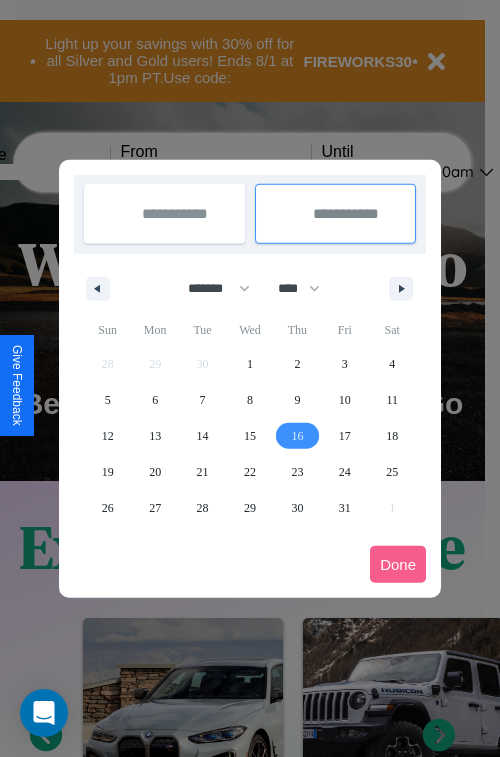 click on "16" at bounding box center (297, 436) 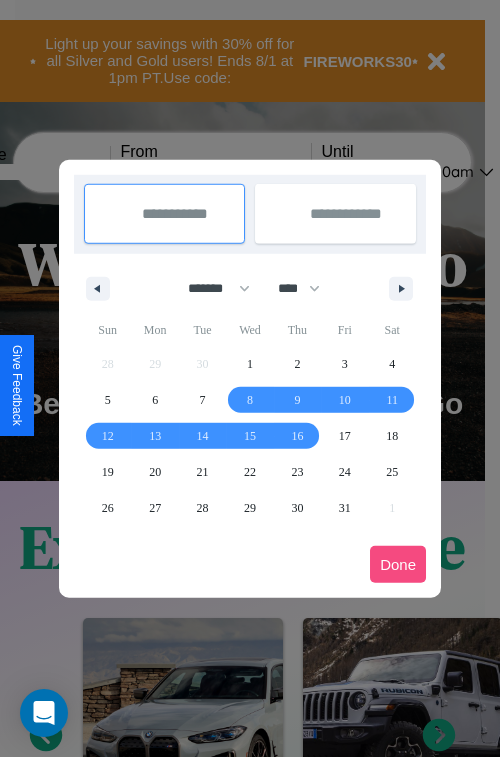 click on "Done" at bounding box center [398, 564] 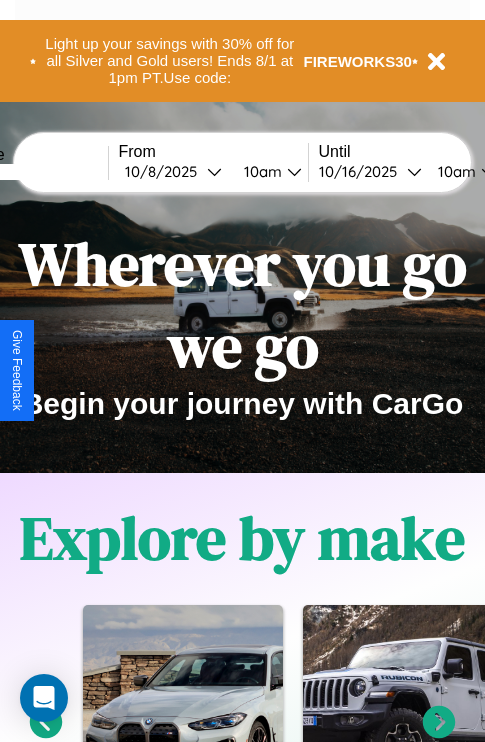 click on "10am" at bounding box center (260, 171) 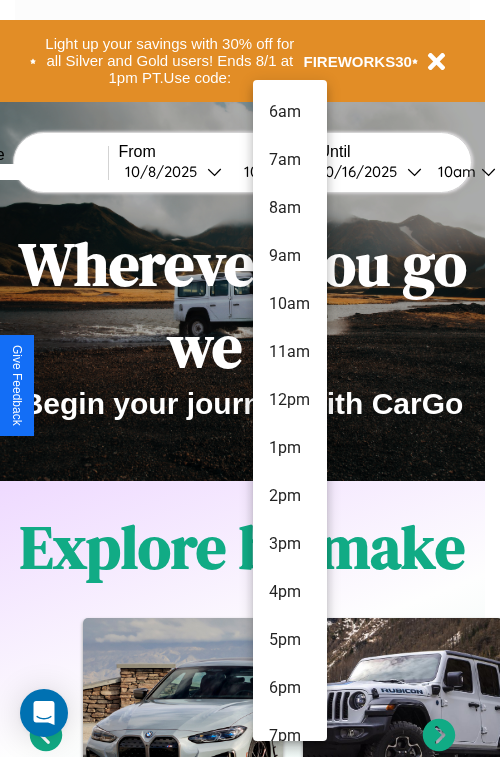 click on "4pm" at bounding box center [290, 592] 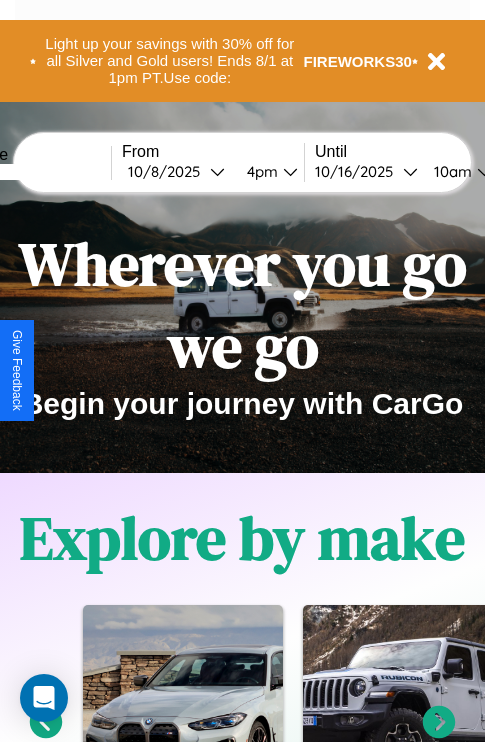scroll, scrollTop: 0, scrollLeft: 74, axis: horizontal 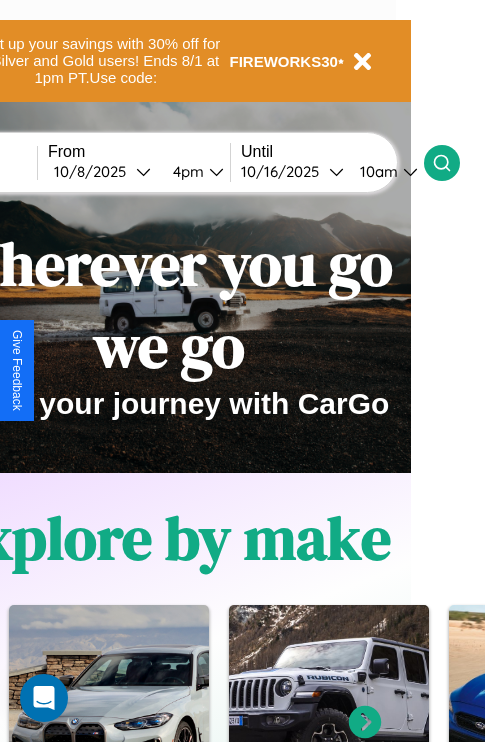 click 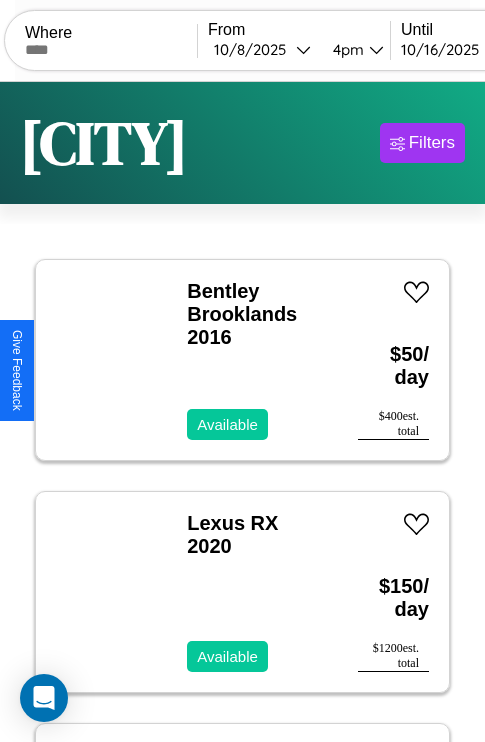scroll, scrollTop: 79, scrollLeft: 0, axis: vertical 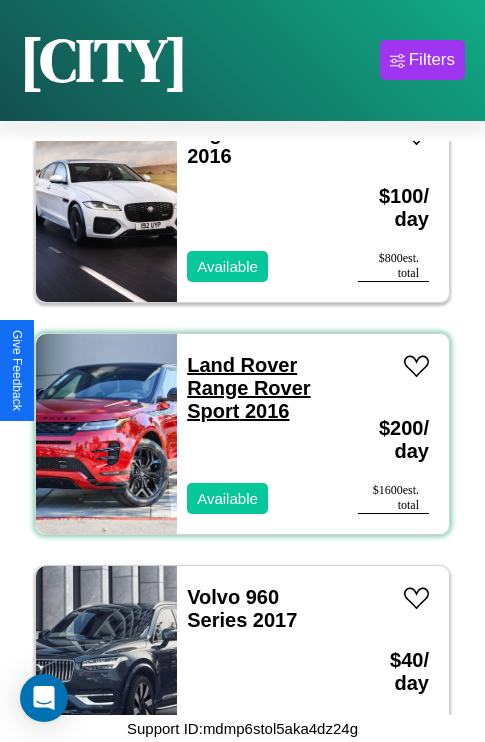 click on "Land Rover   Range Rover Sport   2016" at bounding box center (248, 388) 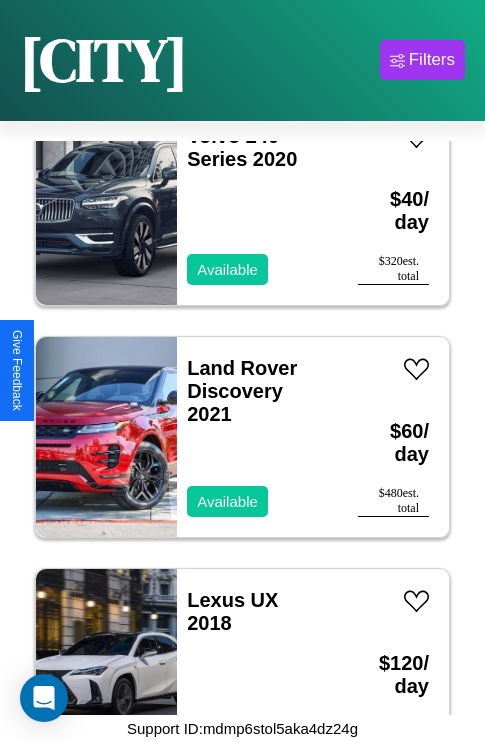 scroll, scrollTop: 3555, scrollLeft: 0, axis: vertical 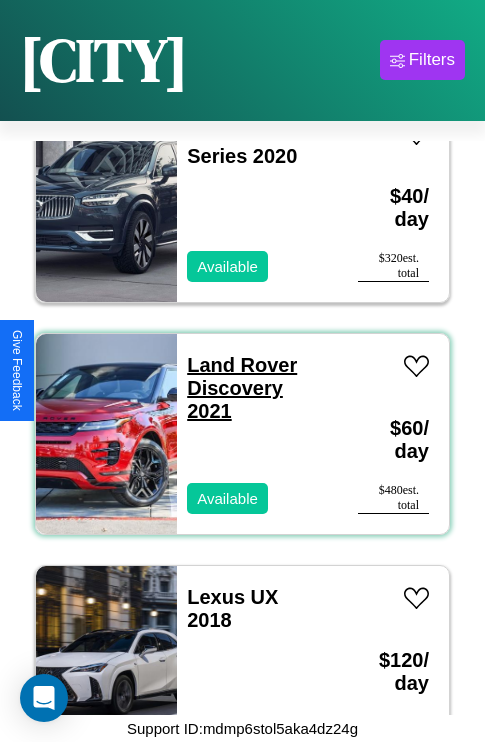 click on "Land Rover   Discovery   2021" at bounding box center [242, 388] 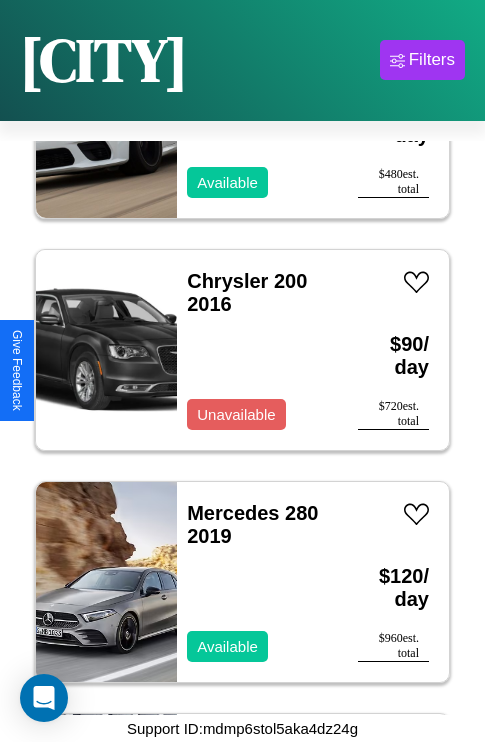 scroll, scrollTop: 2859, scrollLeft: 0, axis: vertical 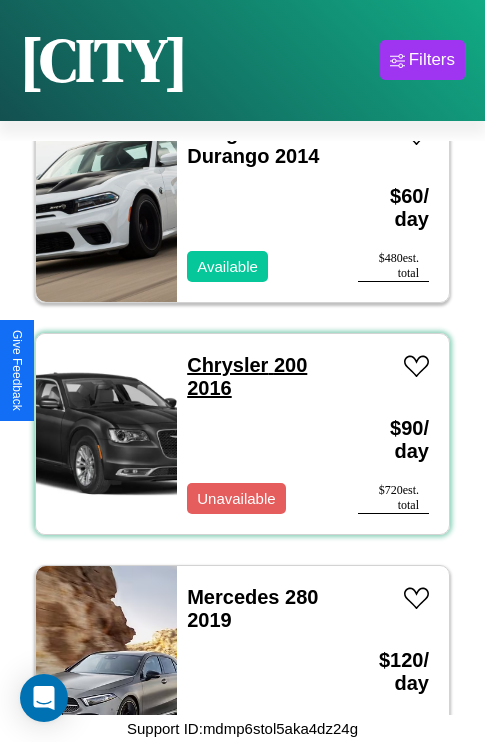 click on "Chrysler   200   2016" at bounding box center (247, 376) 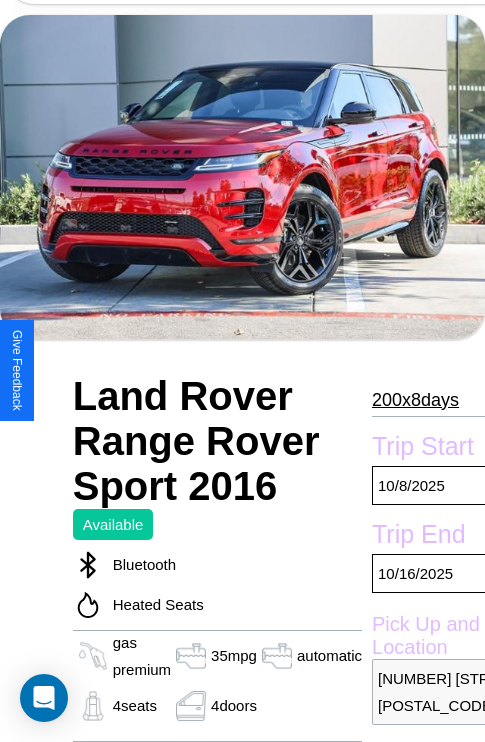 scroll, scrollTop: 95, scrollLeft: 0, axis: vertical 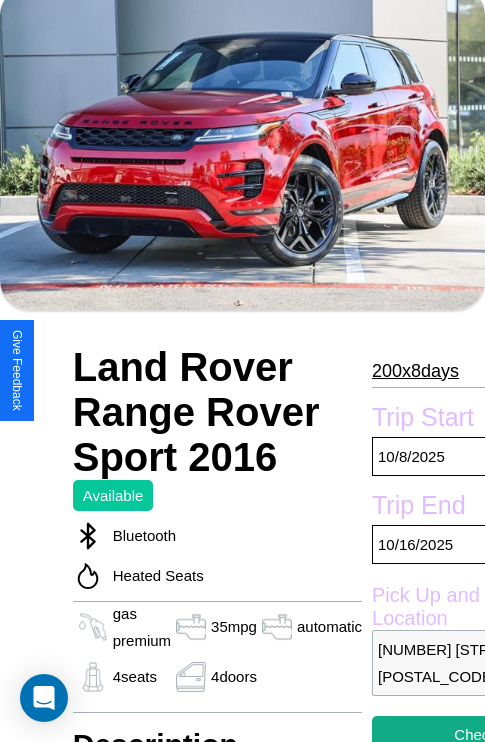 click on "200  x  8  days" at bounding box center (415, 371) 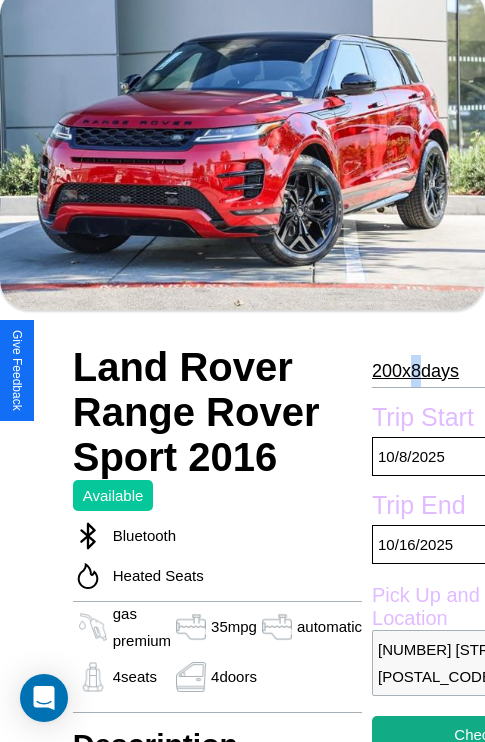 click on "200  x  8  days" at bounding box center [415, 371] 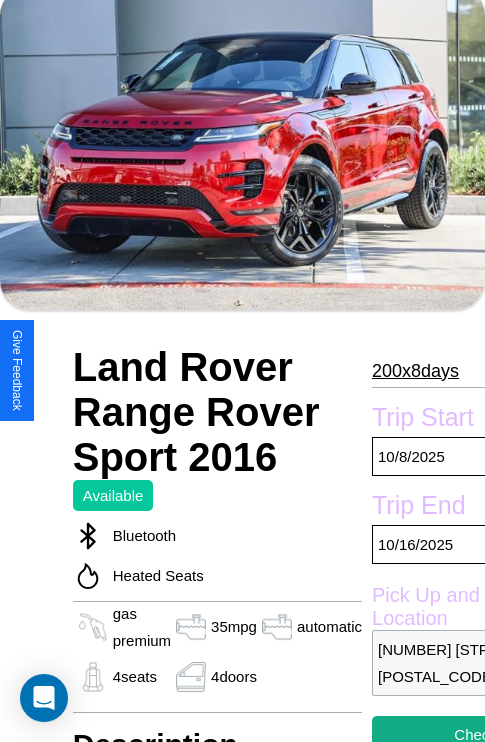 click on "200  x  8  days" at bounding box center [415, 371] 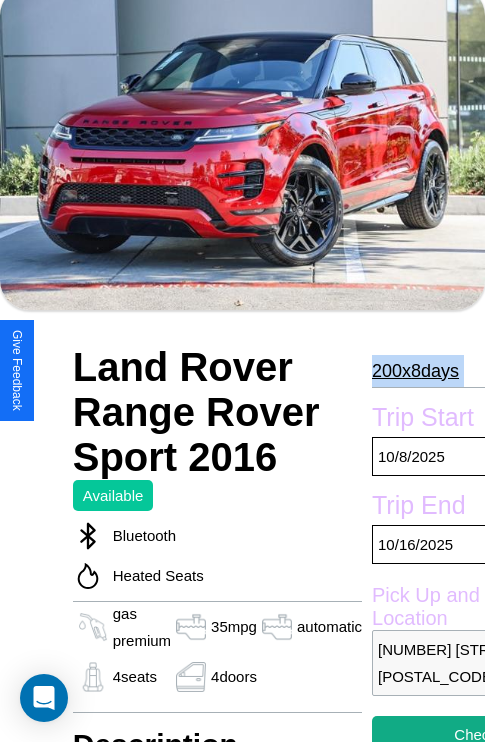 click on "200  x  8  days" at bounding box center (415, 371) 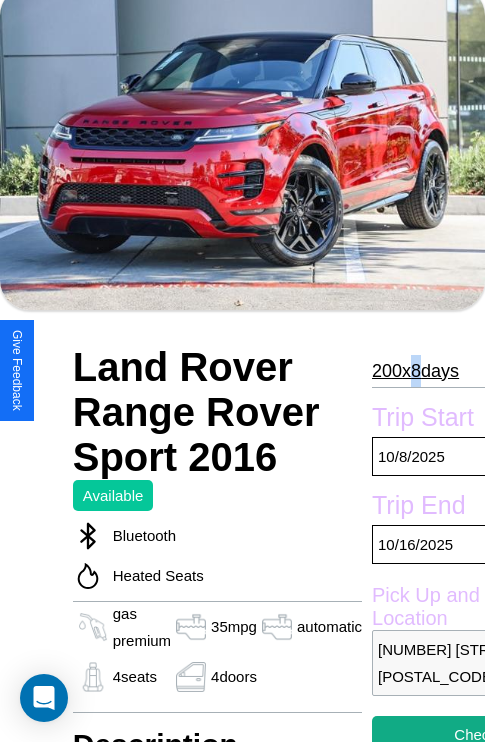 click on "200  x  8  days" at bounding box center (415, 371) 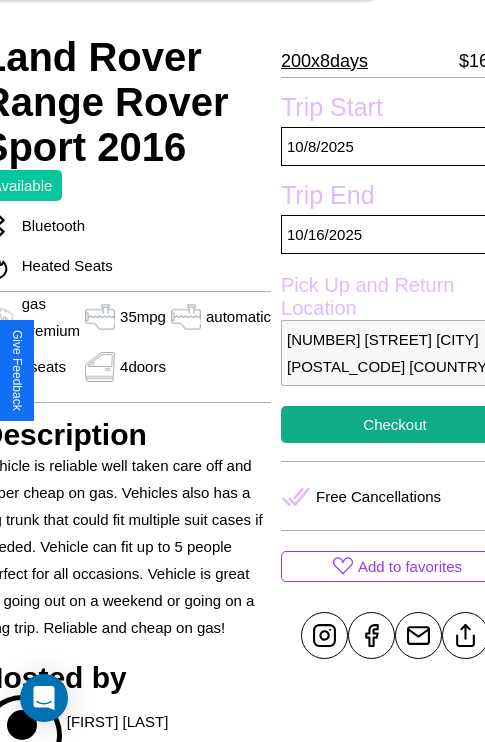 scroll, scrollTop: 458, scrollLeft: 107, axis: both 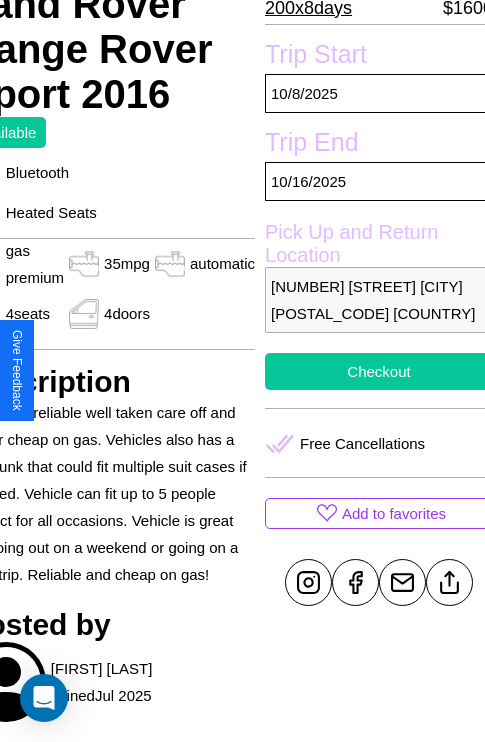 click on "Checkout" at bounding box center (379, 371) 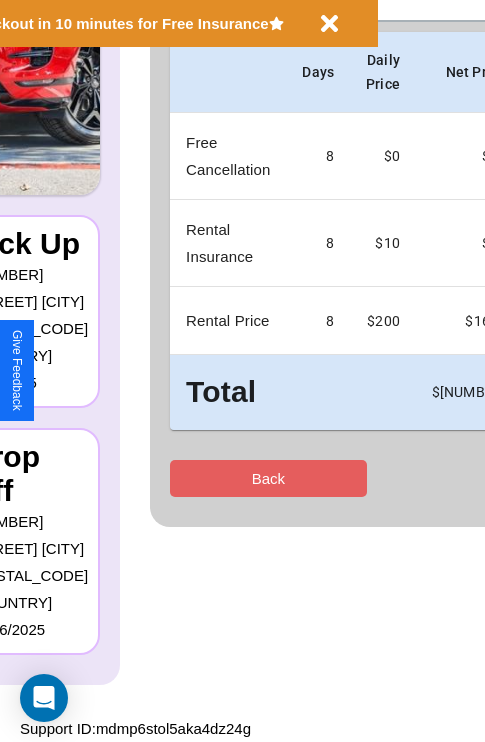 scroll, scrollTop: 0, scrollLeft: 0, axis: both 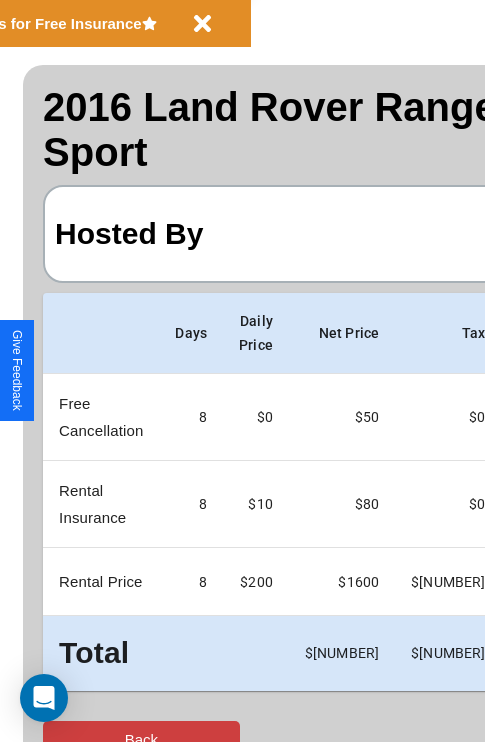 click on "Back" at bounding box center (141, 739) 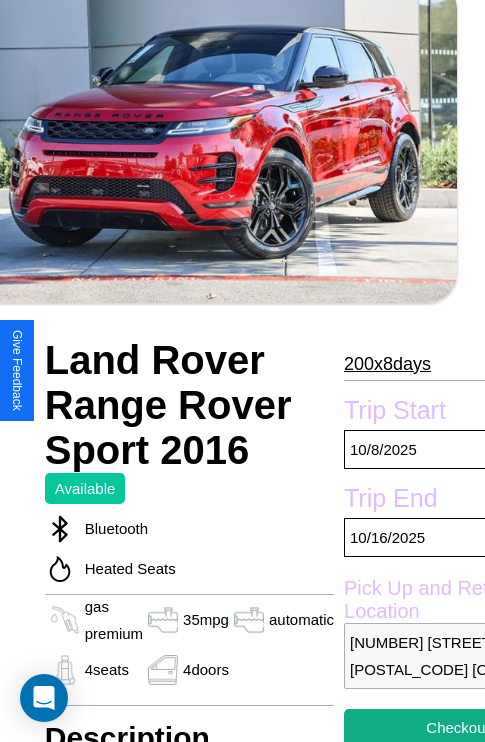 scroll, scrollTop: 387, scrollLeft: 107, axis: both 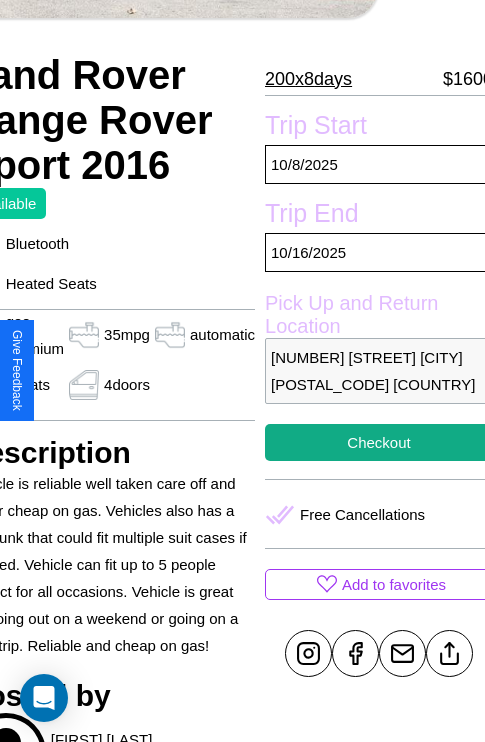 click on "1588 School Street  Athens  59725 Greece" at bounding box center [379, 371] 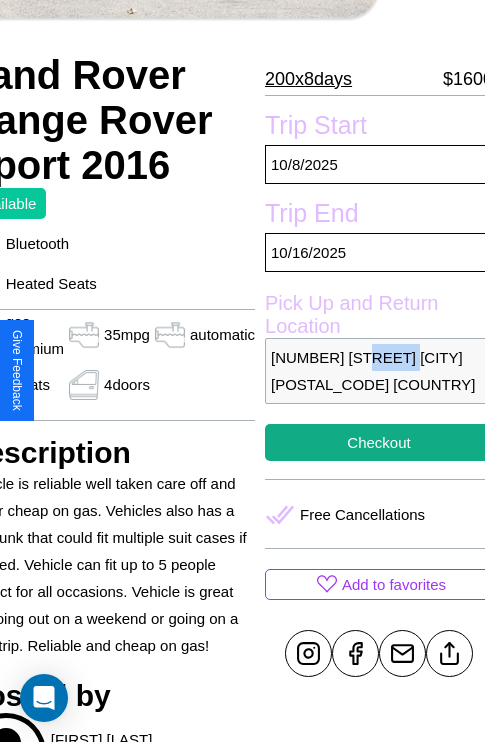 click on "1588 School Street  Athens  59725 Greece" at bounding box center [379, 371] 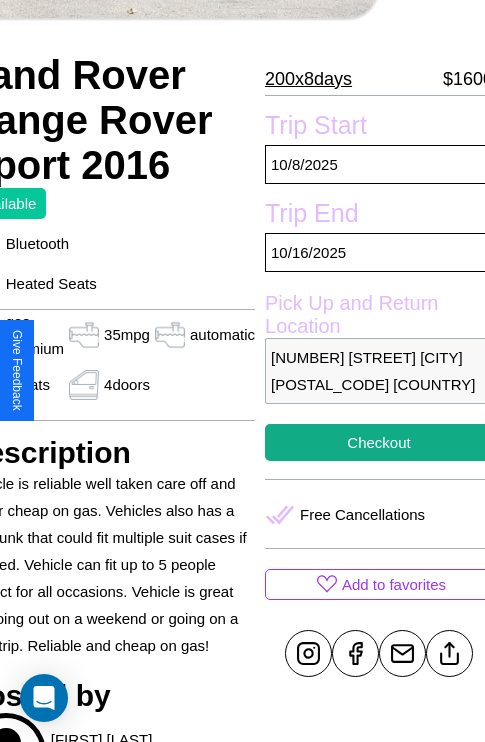 click on "1588 School Street  Athens  59725 Greece" at bounding box center [379, 371] 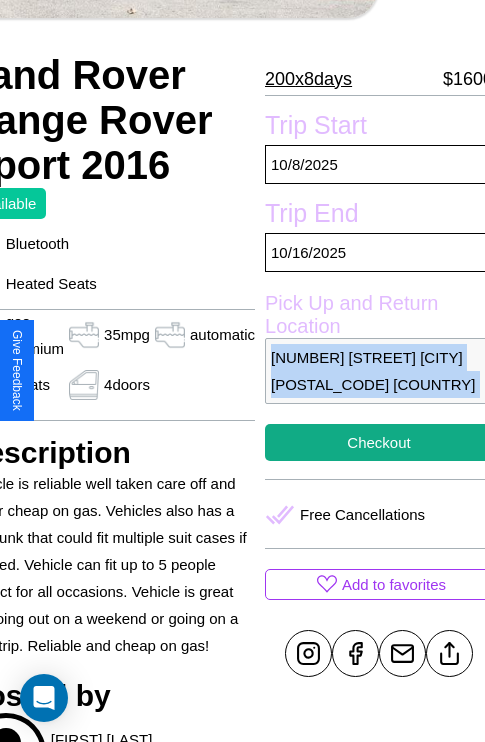 click on "1588 School Street  Athens  59725 Greece" at bounding box center (379, 371) 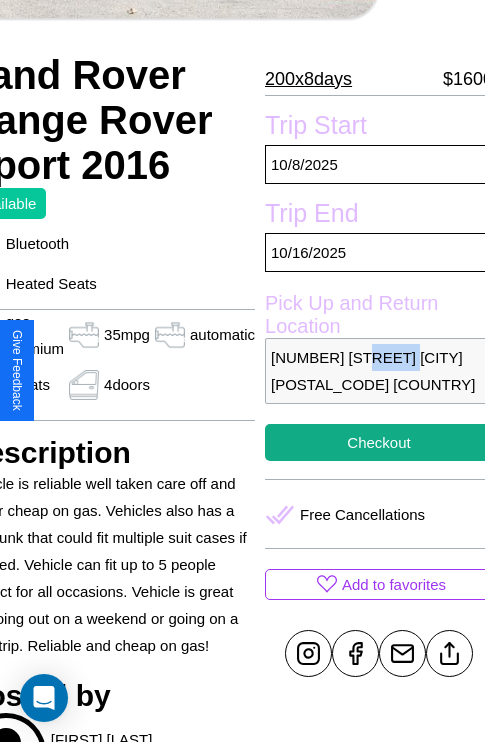 click on "1588 School Street  Athens  59725 Greece" at bounding box center [379, 371] 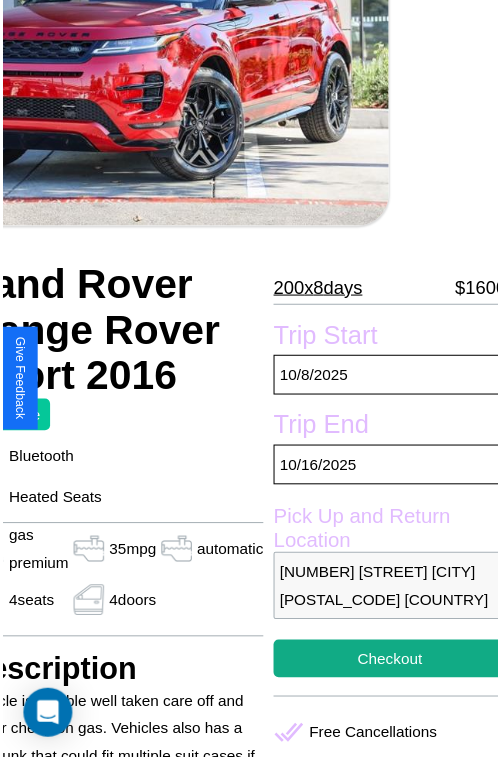 scroll, scrollTop: 180, scrollLeft: 107, axis: both 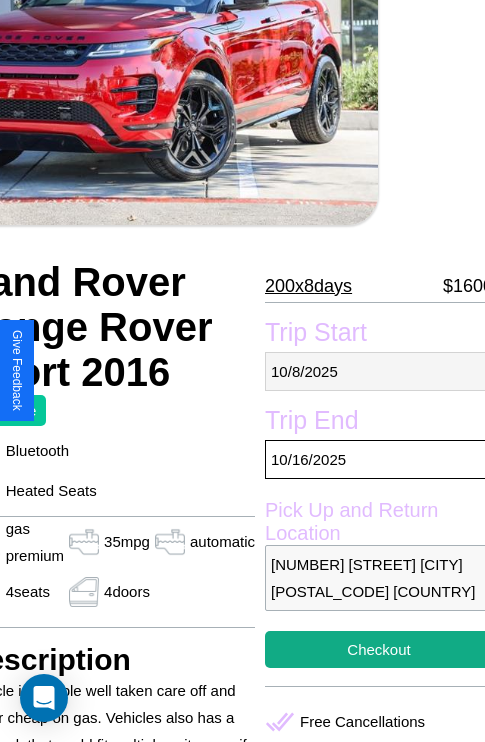 click on "10 / 8 / 2025" at bounding box center [379, 371] 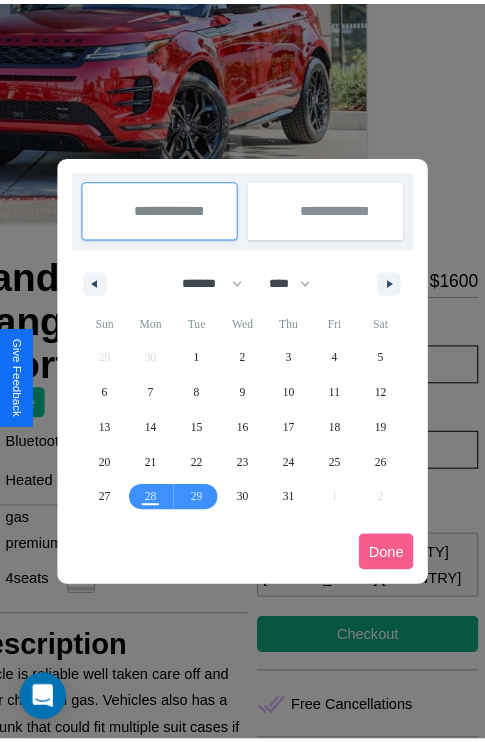 scroll, scrollTop: 0, scrollLeft: 107, axis: horizontal 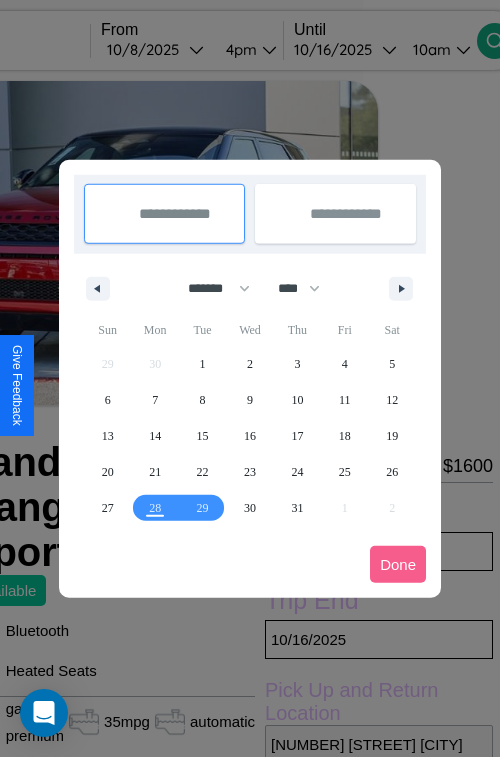 click at bounding box center [250, 378] 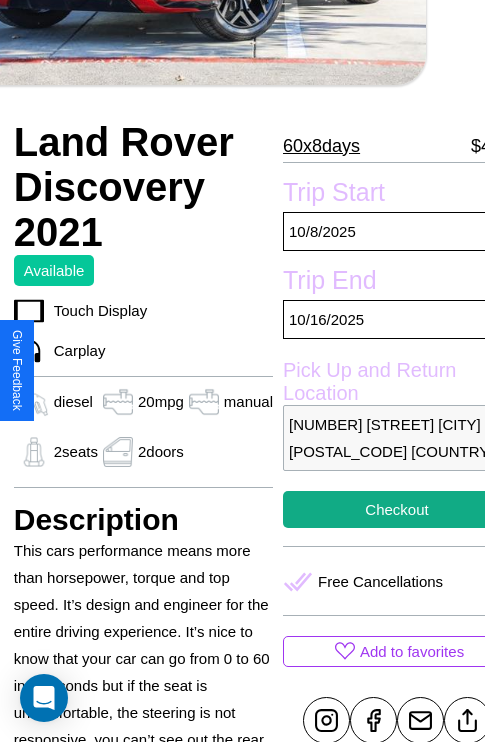 scroll, scrollTop: 387, scrollLeft: 72, axis: both 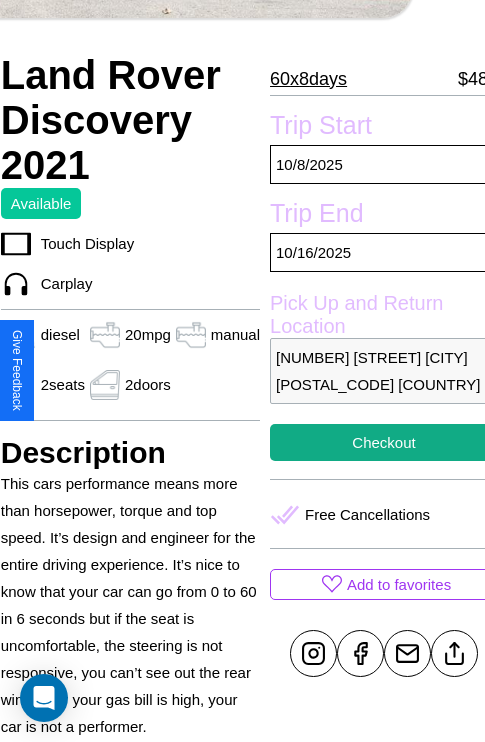 click on "[NUMBER] [STREET] [CITY] [POSTAL_CODE] [COUNTRY]" at bounding box center (384, 371) 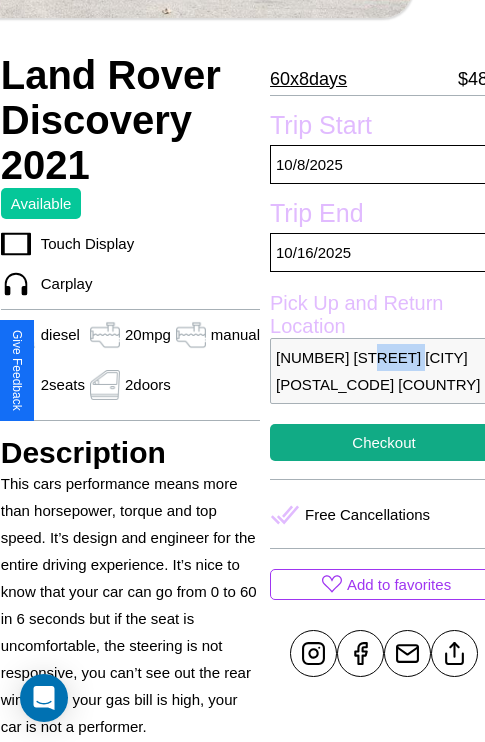 click on "[NUMBER] [STREET] [CITY] [POSTAL_CODE] [COUNTRY]" at bounding box center [384, 371] 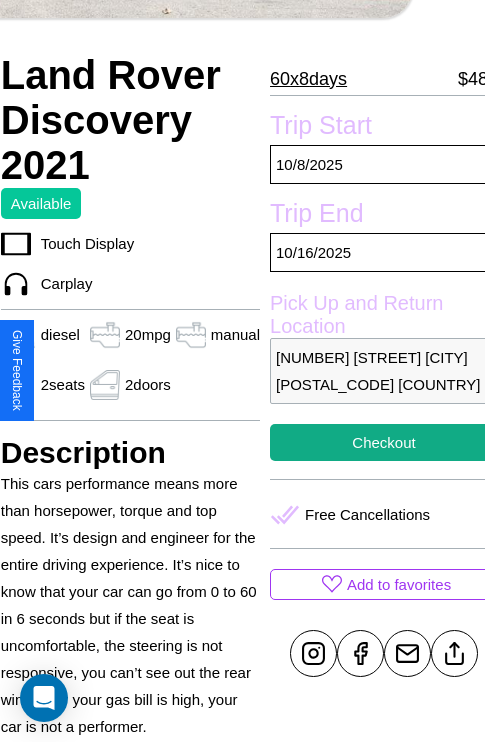 click on "[NUMBER] [STREET] [CITY] [POSTAL_CODE] [COUNTRY]" at bounding box center [384, 371] 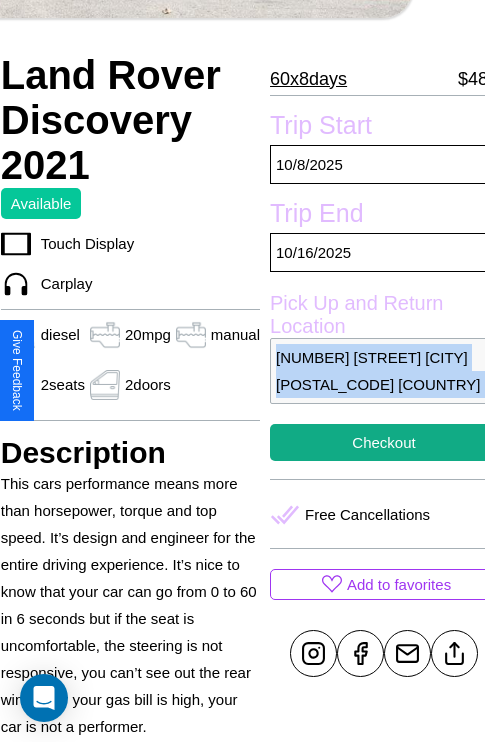 click on "[NUMBER] [STREET] [CITY] [POSTAL_CODE] [COUNTRY]" at bounding box center (384, 371) 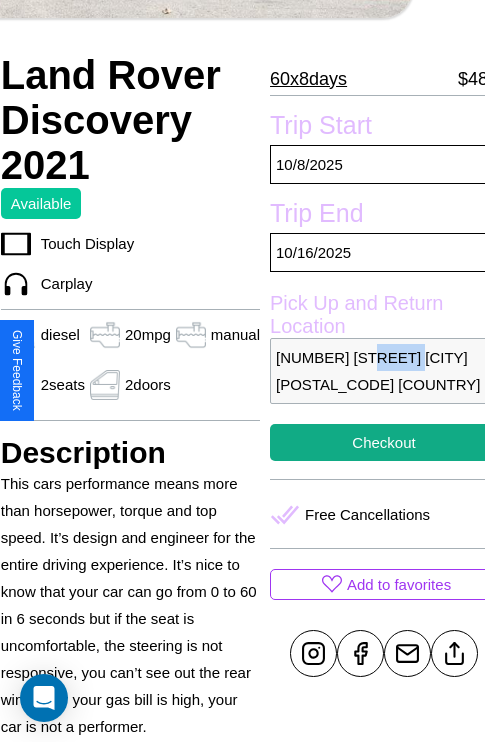 click on "[NUMBER] [STREET] [CITY] [POSTAL_CODE] [COUNTRY]" at bounding box center [384, 371] 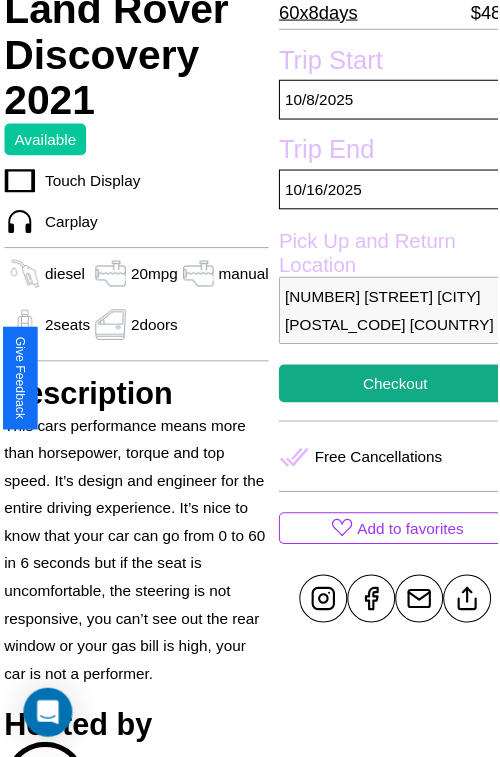 scroll, scrollTop: 458, scrollLeft: 72, axis: both 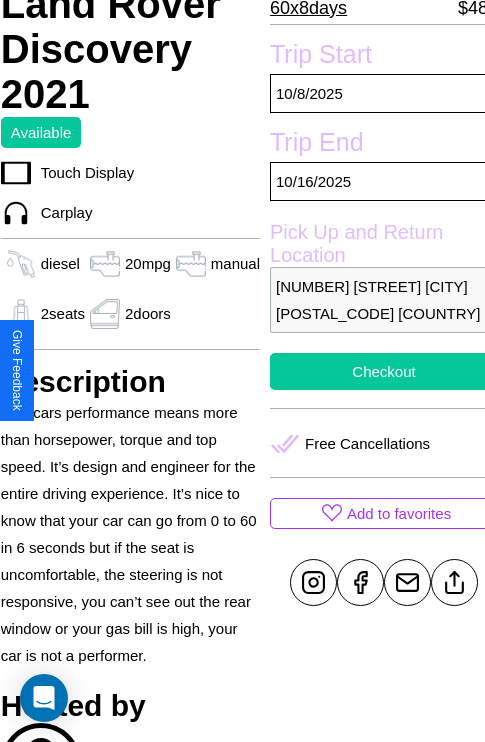 click on "Checkout" at bounding box center (384, 371) 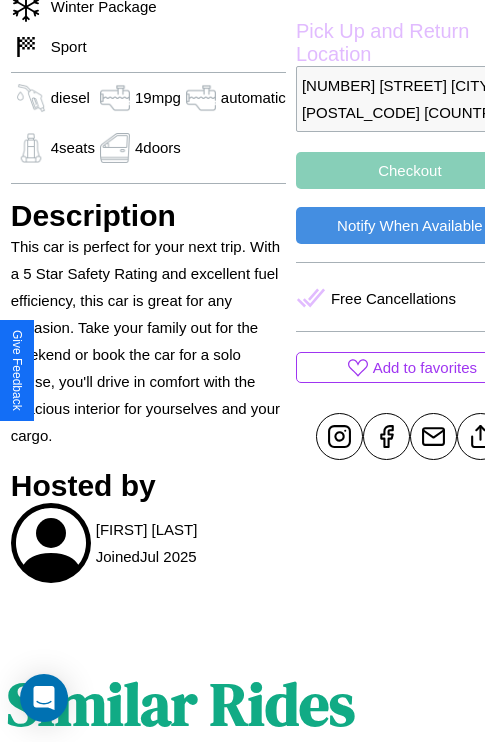 scroll, scrollTop: 765, scrollLeft: 68, axis: both 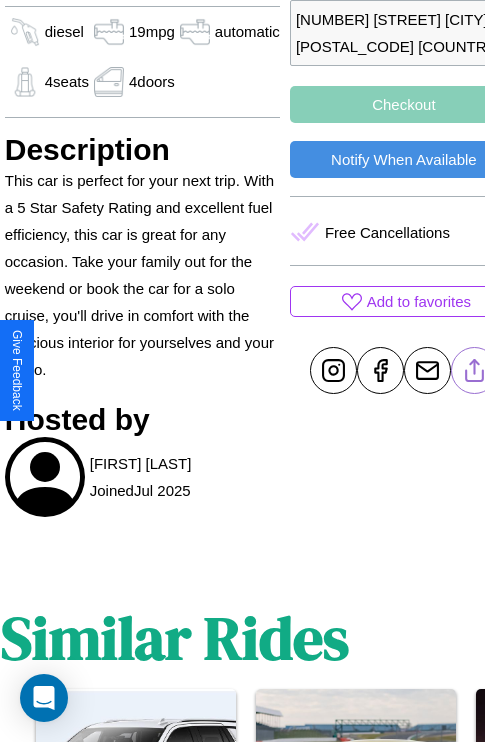 click 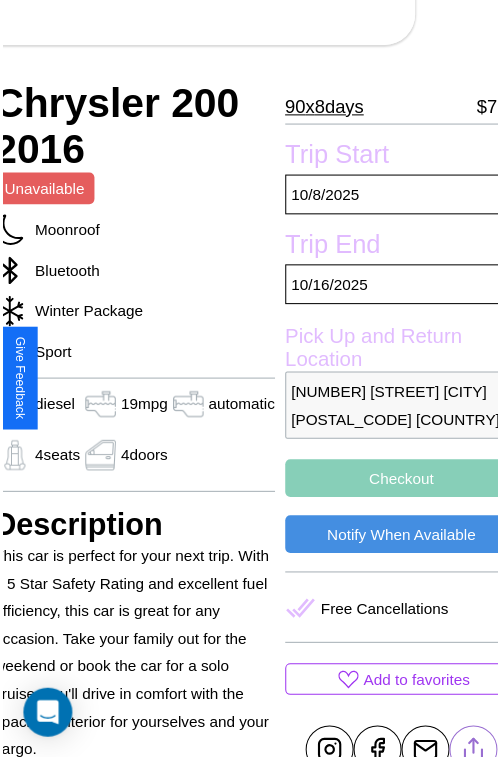 scroll, scrollTop: 221, scrollLeft: 88, axis: both 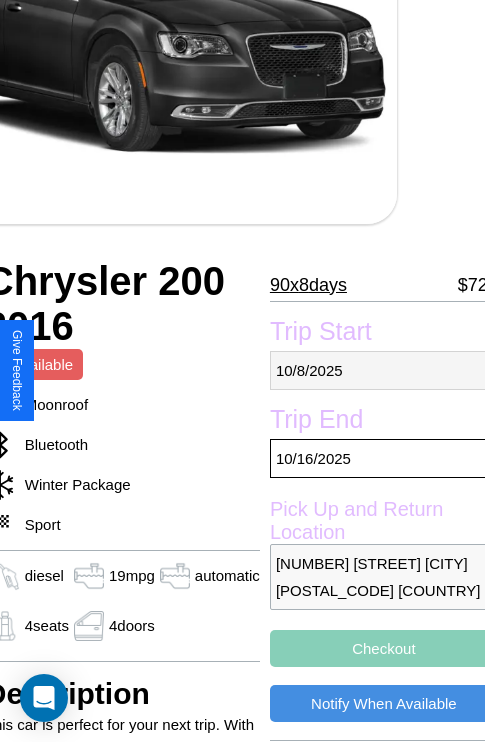click on "10 / 8 / 2025" at bounding box center [384, 370] 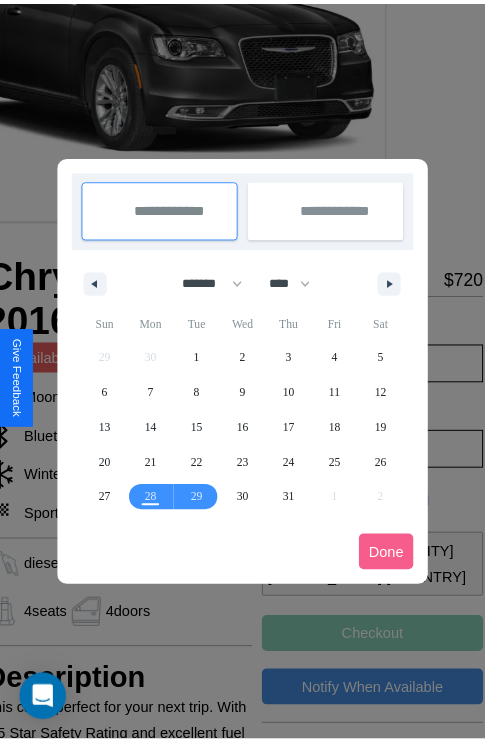 scroll, scrollTop: 0, scrollLeft: 88, axis: horizontal 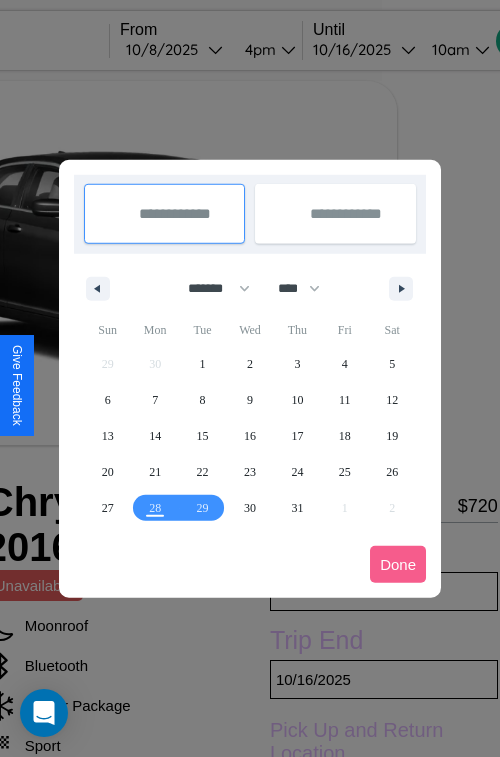 click at bounding box center [250, 378] 